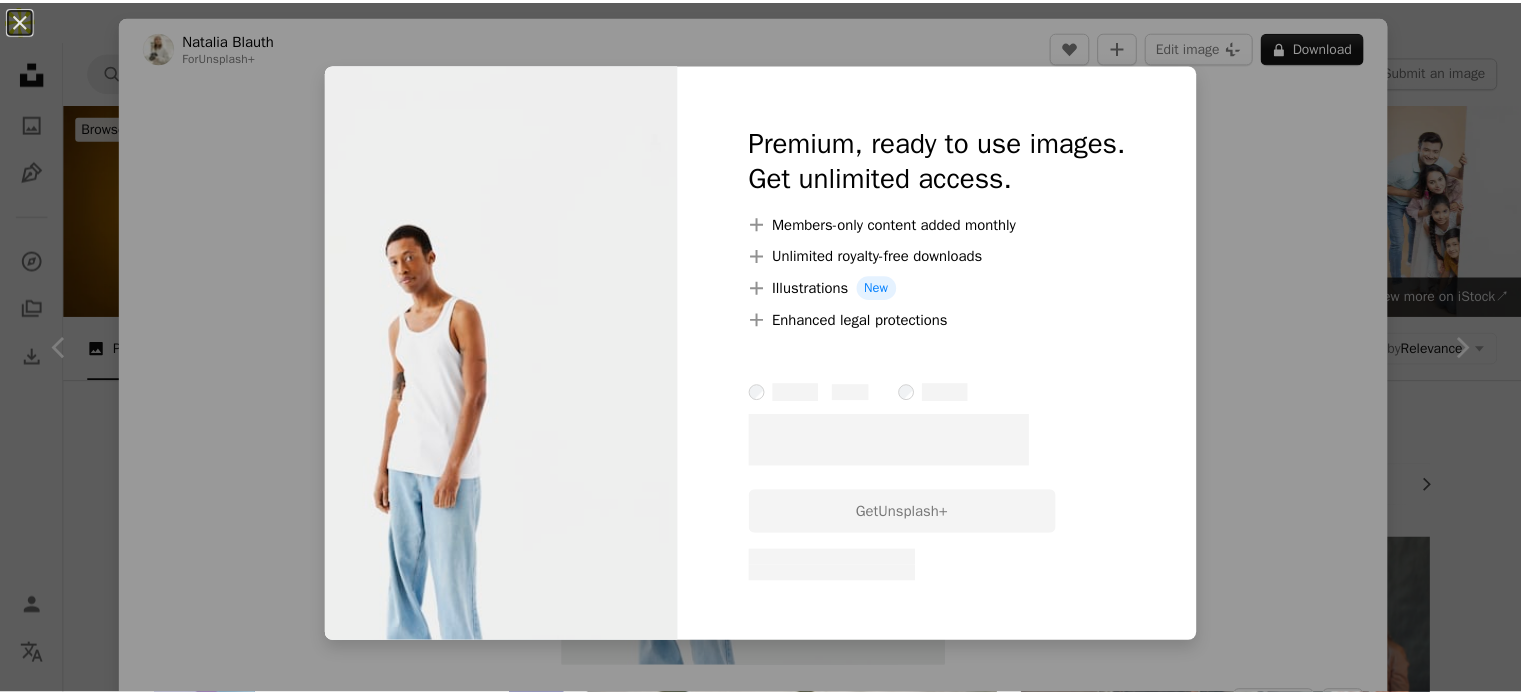 scroll, scrollTop: 15982, scrollLeft: 0, axis: vertical 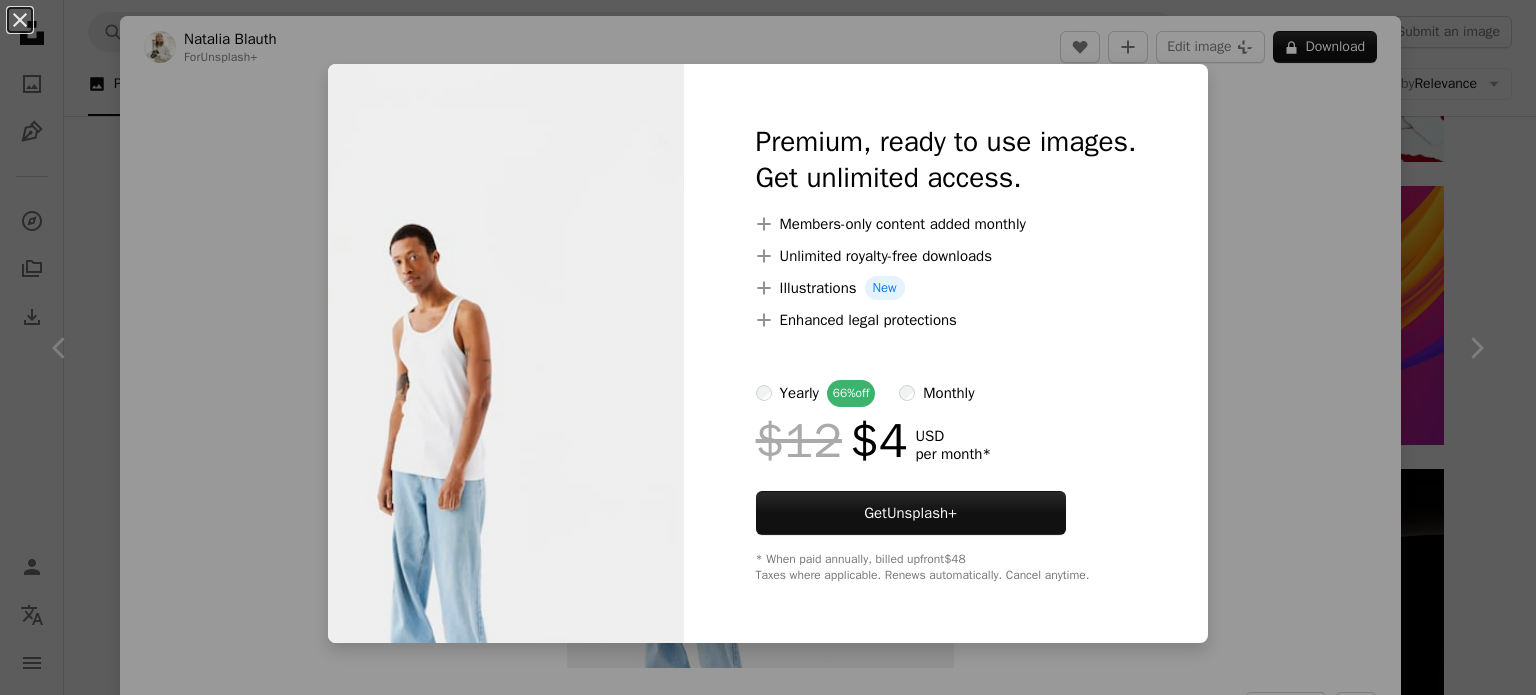 click on "An X shape Premium, ready to use images. Get unlimited access. A plus sign Members-only content added monthly A plus sign Unlimited royalty-free downloads A plus sign Illustrations  New A plus sign Enhanced legal protections yearly 66%  off monthly $12   $4 USD per month * Get  Unsplash+ * When paid annually, billed upfront  $48 Taxes where applicable. Renews automatically. Cancel anytime." at bounding box center (768, 347) 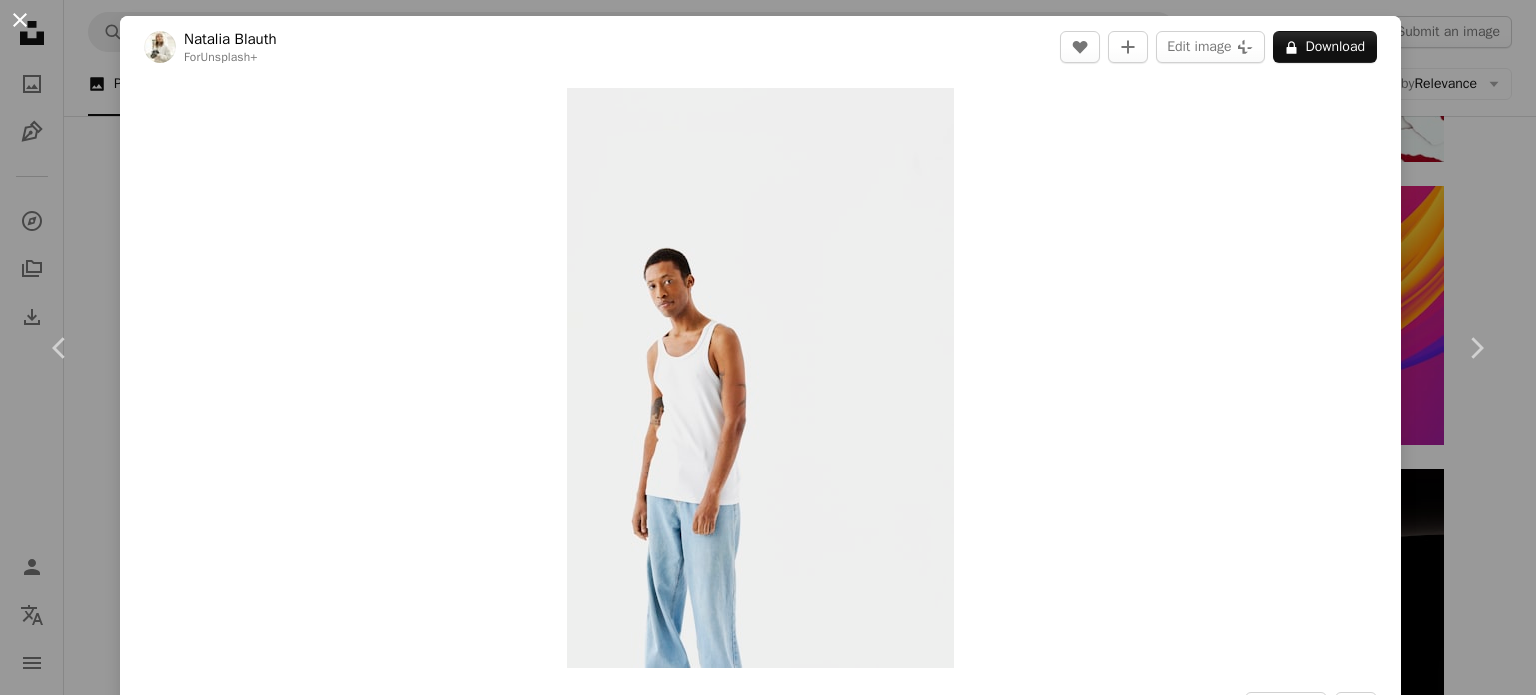click on "An X shape" at bounding box center (20, 20) 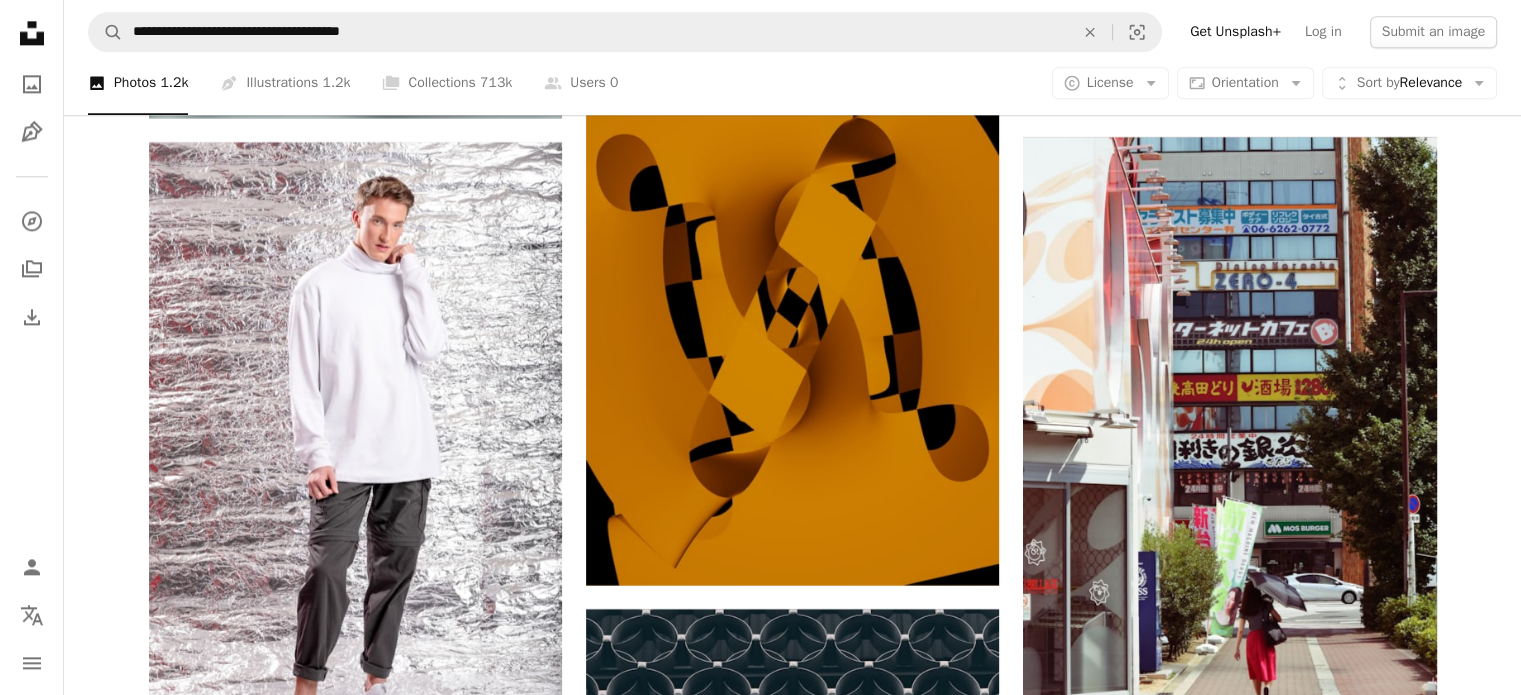 scroll, scrollTop: 17982, scrollLeft: 0, axis: vertical 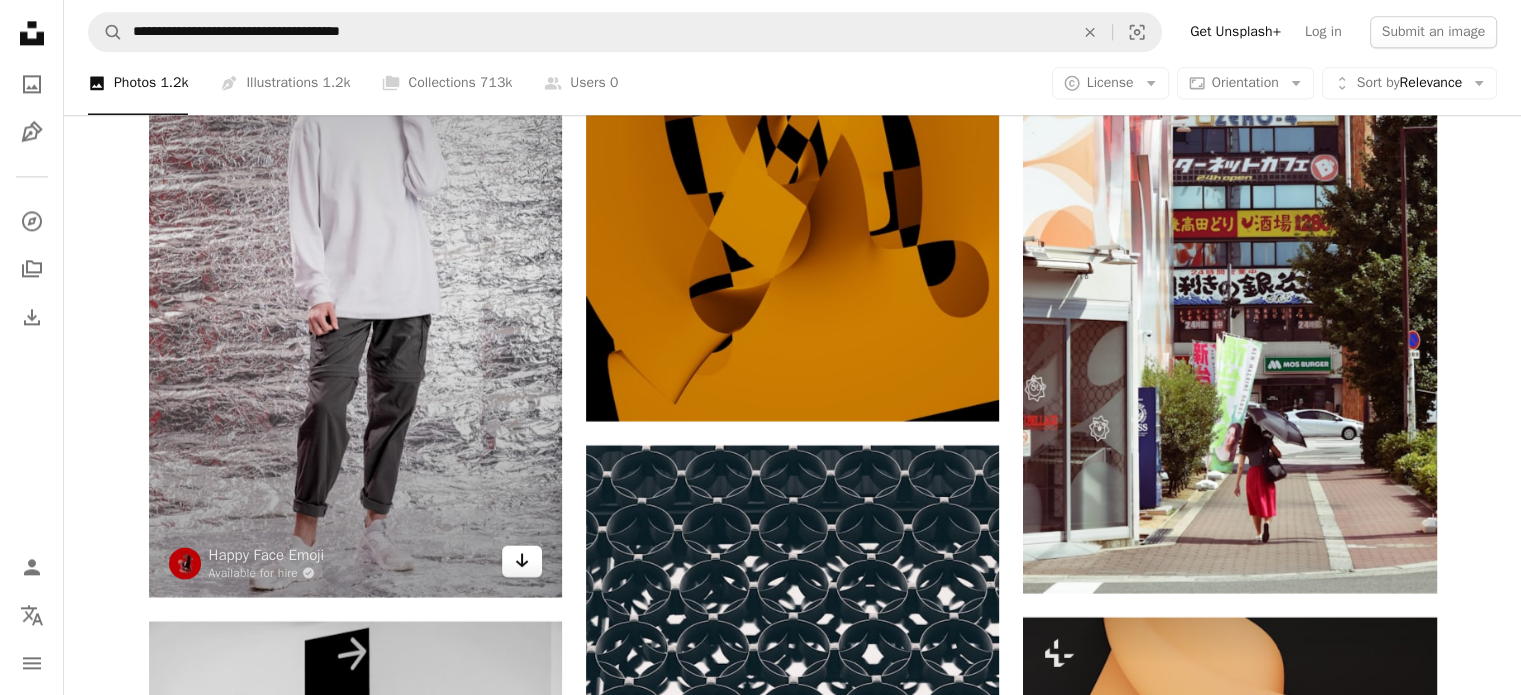 click on "Arrow pointing down" 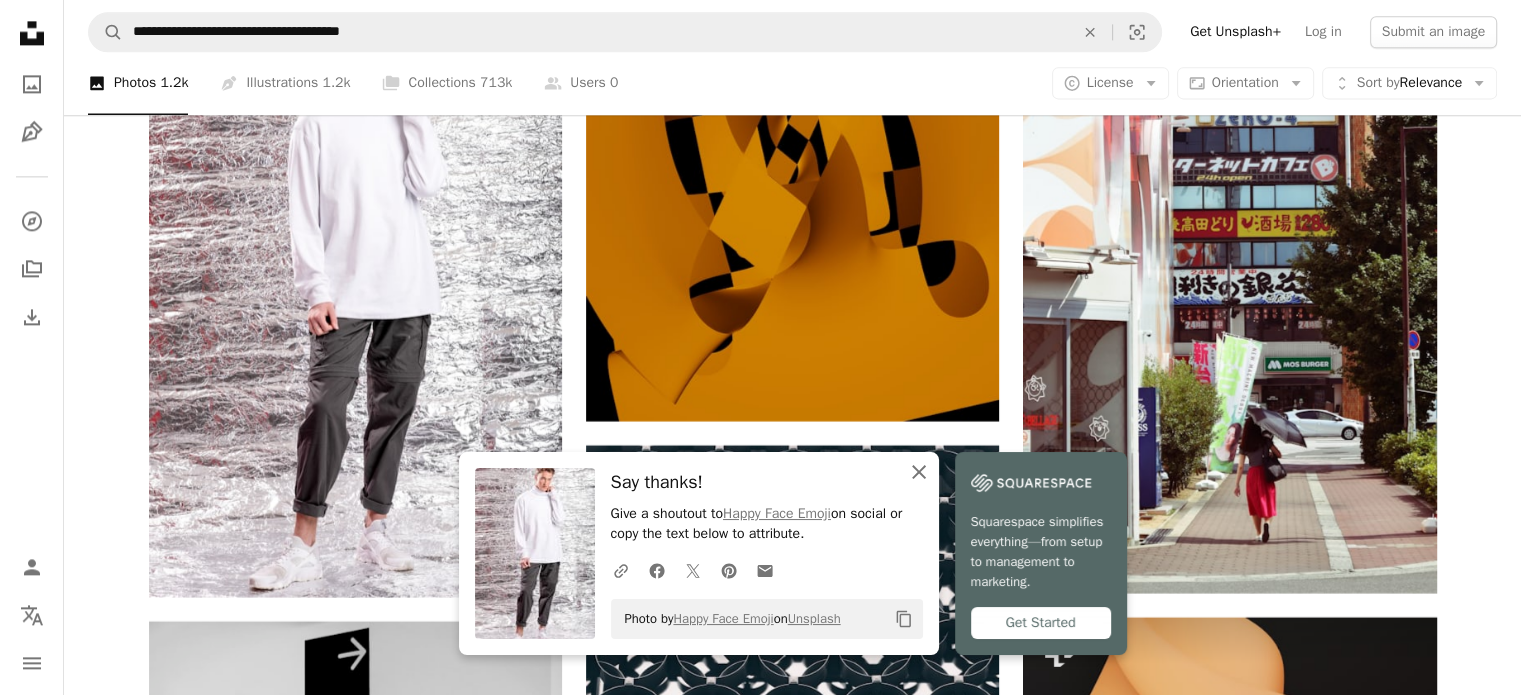 click on "An X shape" 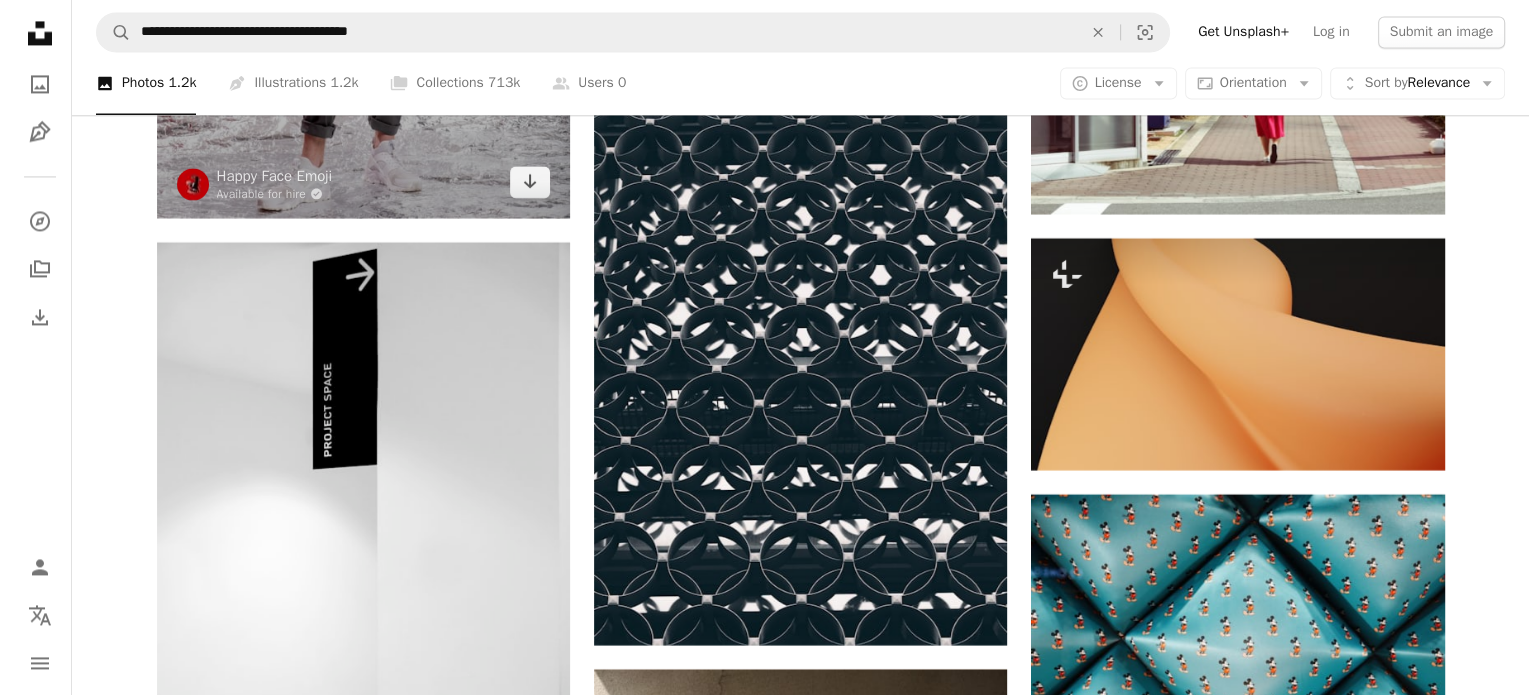 scroll, scrollTop: 17682, scrollLeft: 0, axis: vertical 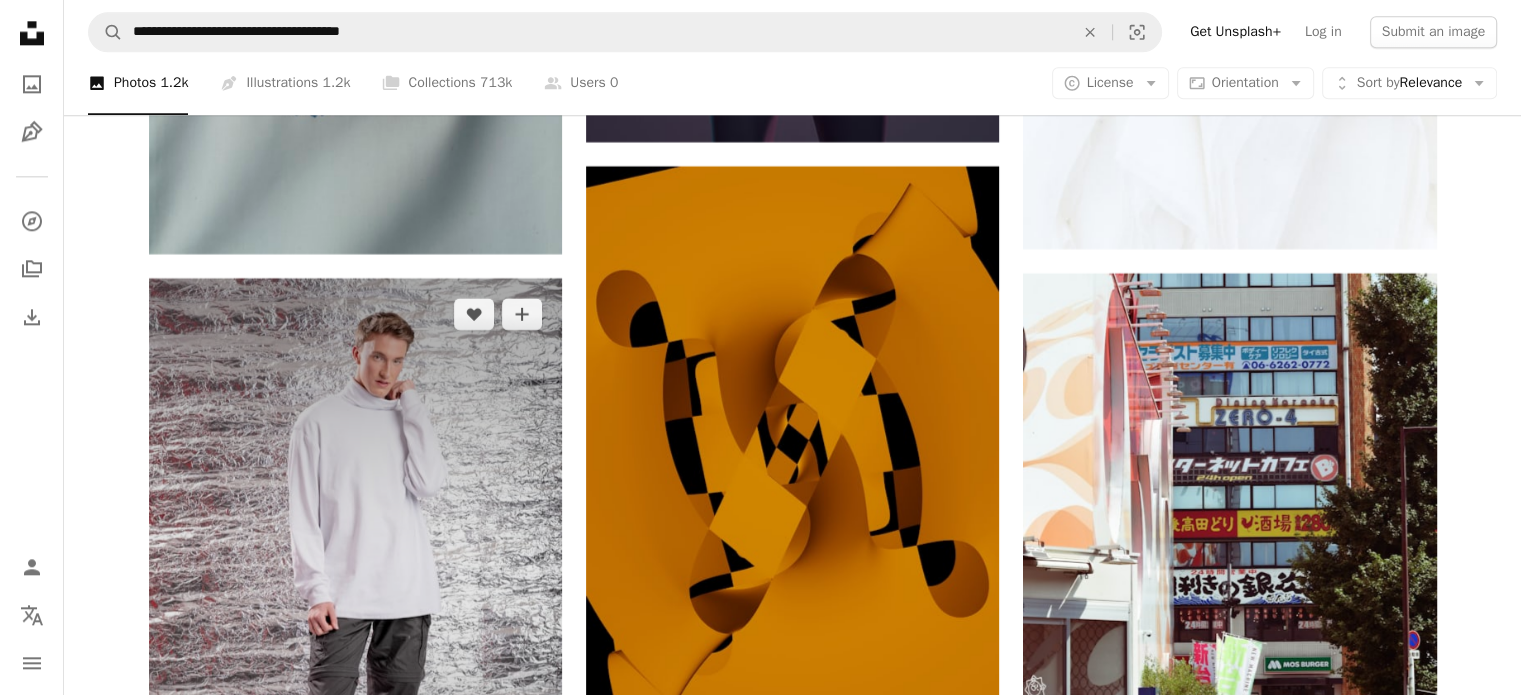 click at bounding box center [355, 587] 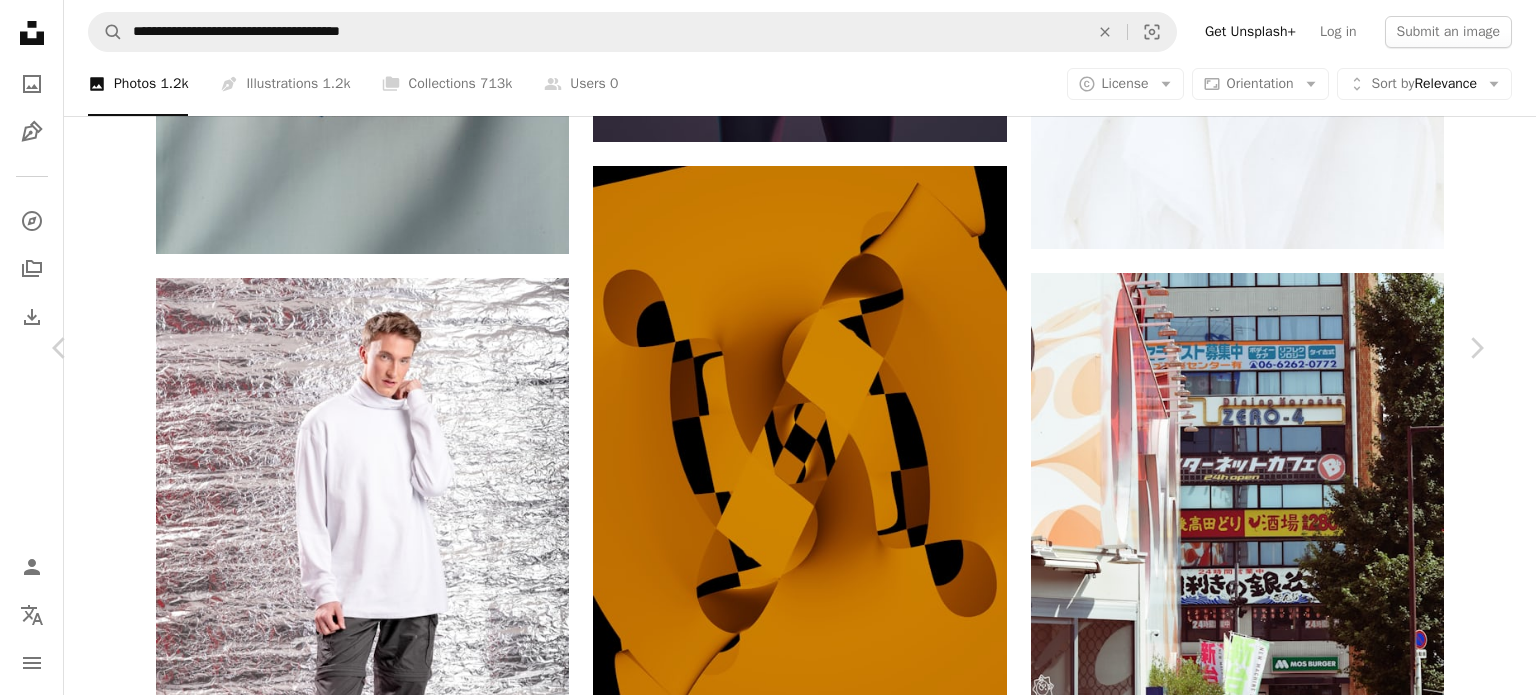 scroll, scrollTop: 3600, scrollLeft: 0, axis: vertical 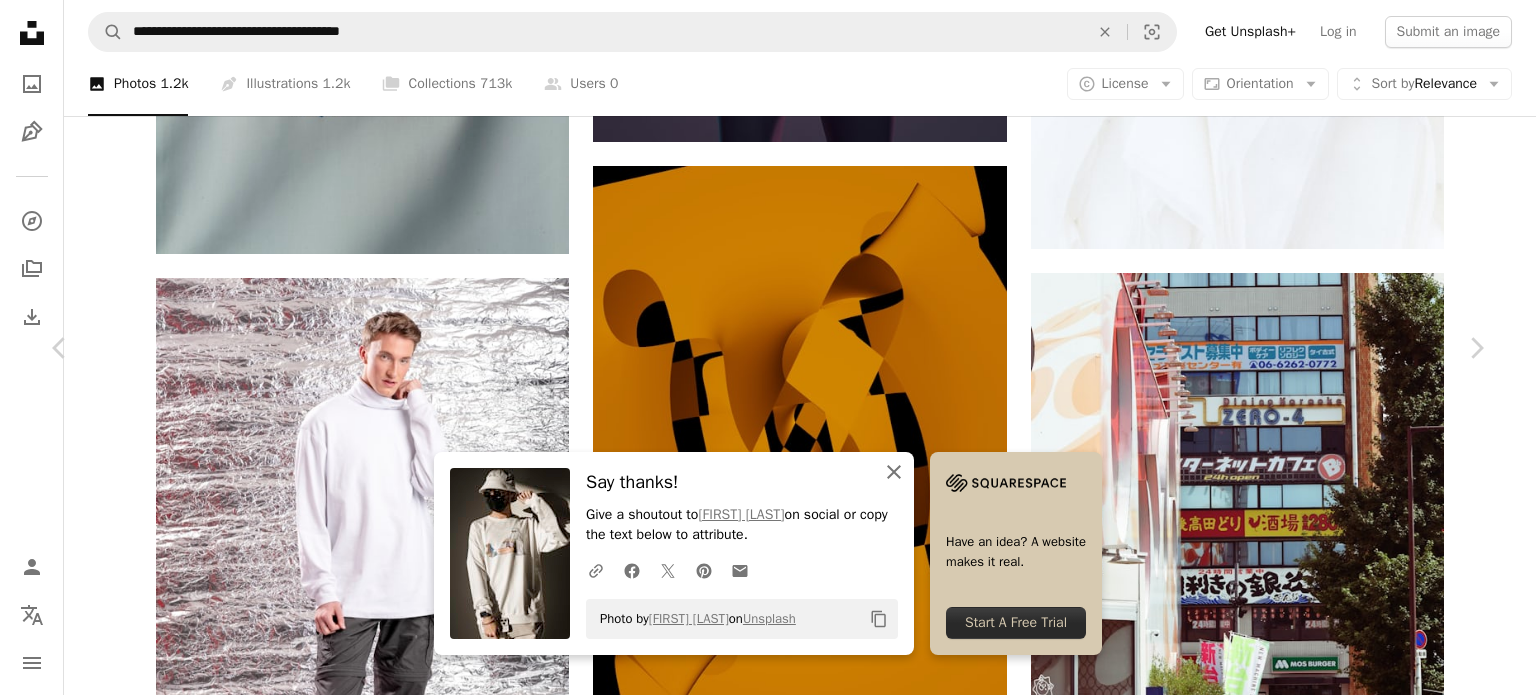 click on "An X shape Close" at bounding box center [894, 472] 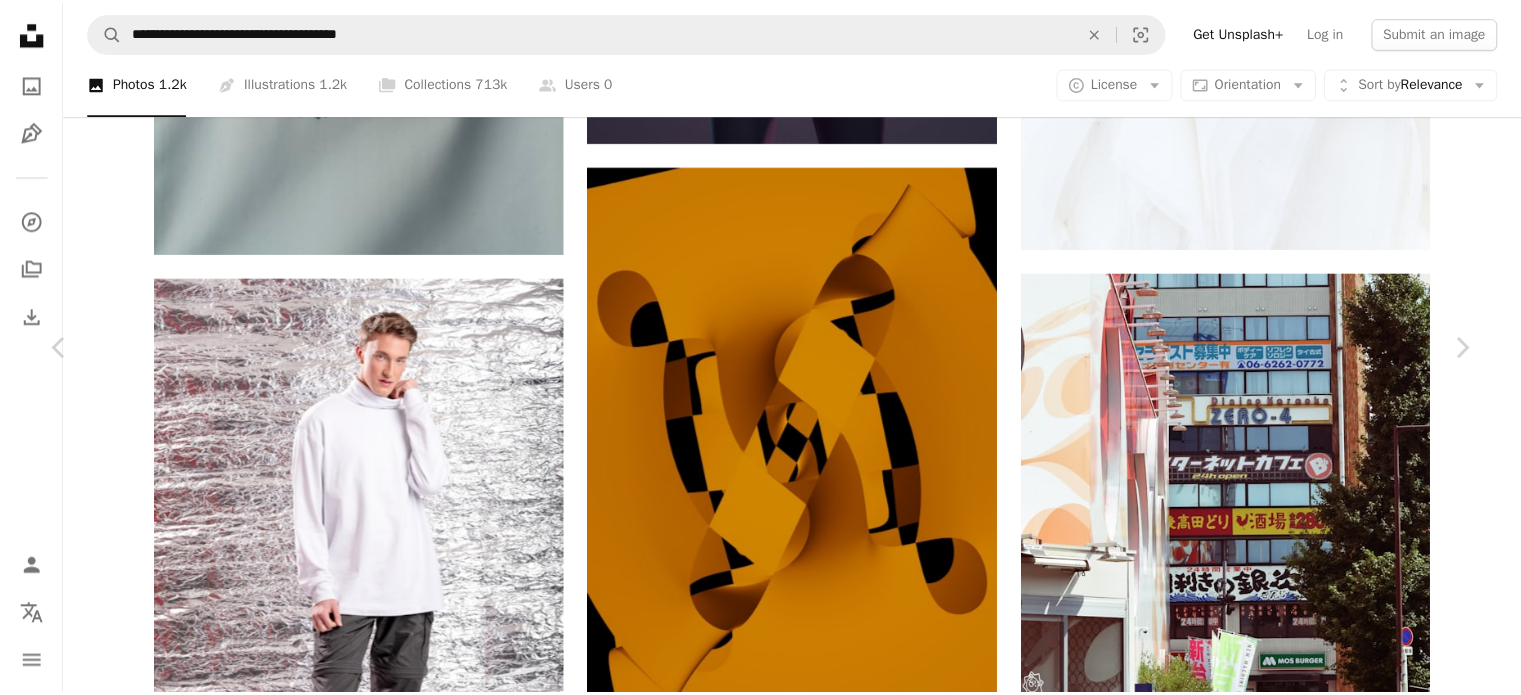 scroll, scrollTop: 0, scrollLeft: 0, axis: both 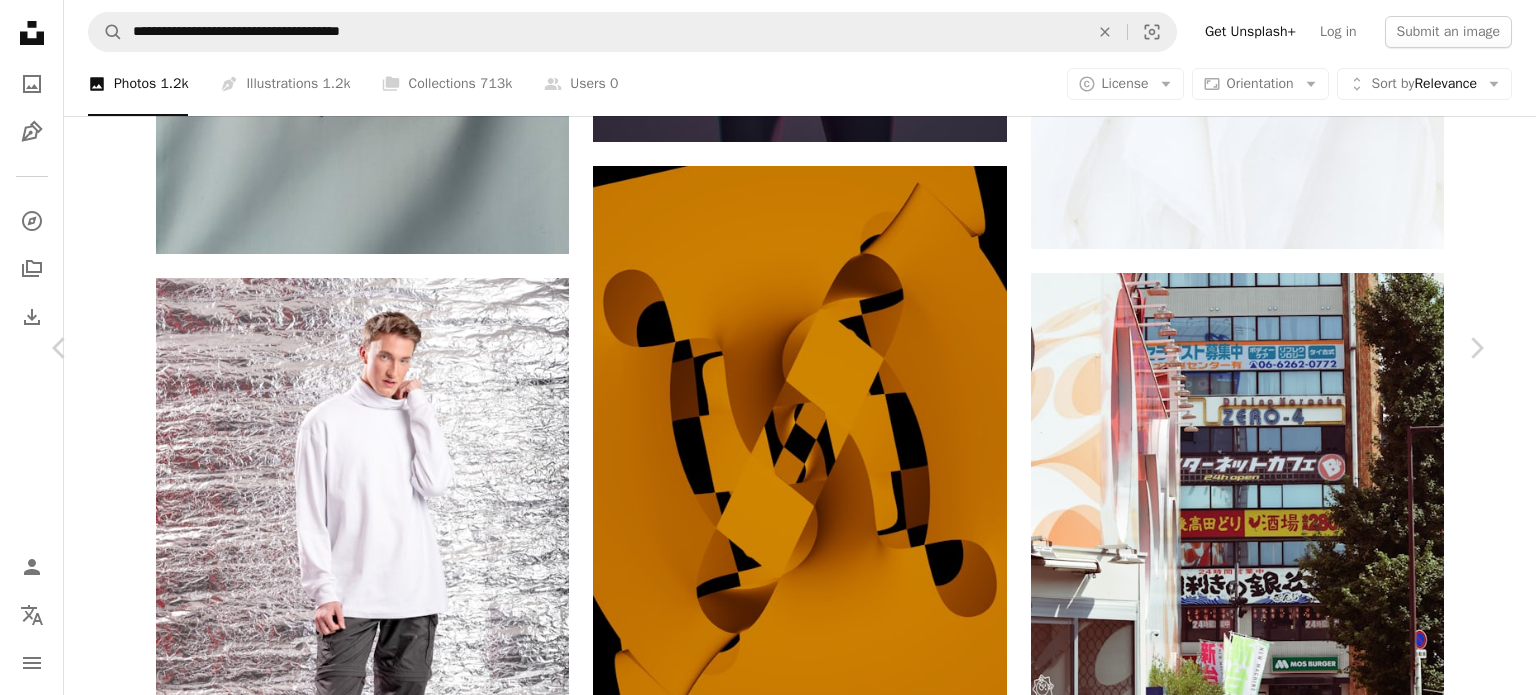 click on "An X shape Chevron left Chevron right Happy Face Emoji Available for hire A checkmark inside of a circle A heart A plus sign Edit image   Plus sign for Unsplash+ Download free Chevron down Zoom in Views 774,204 Downloads 2,927 Featured in Photos ,  Fashion & Beauty A forward-right arrow Share Info icon Info More Actions Calendar outlined Published on  [MONTH] [DAY], [YEAR] Safety Free to use under the  Unsplash License fashion style human white clothing shoe apparel sweater footwear sweatshirt sleeve long sleeve Free pictures Browse premium related images on iStock  |  Save 20% with code UNSPLASH20 View more on iStock  ↗ Related images A heart A plus sign Good Faces Available for hire A checkmark inside of a circle Arrow pointing down A heart A plus sign A heart A plus sign G. Arrow pointing down A heart A plus sign [FIRST] [LAST] Available for hire A checkmark inside of a circle Arrow pointing down A heart A plus sign [FIRST] [LAST]" at bounding box center (768, 7752) 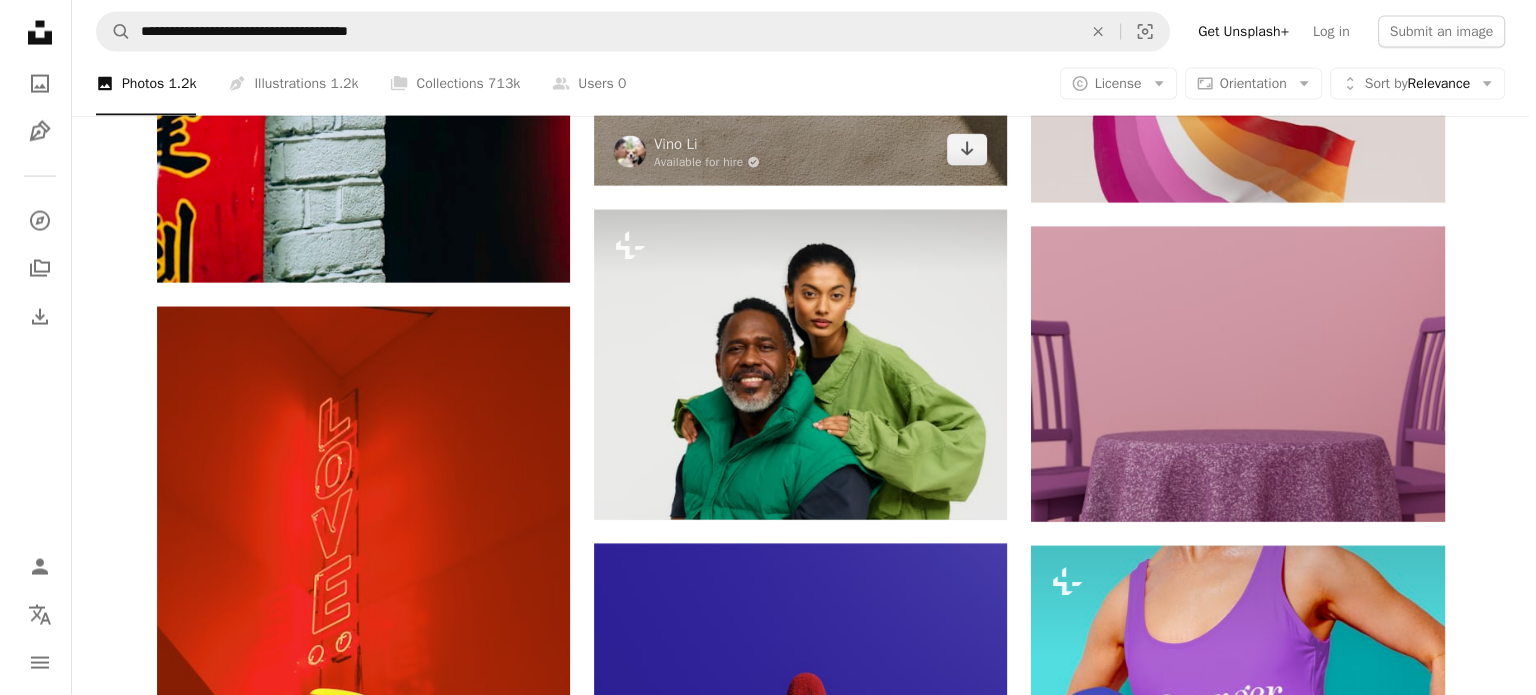 scroll, scrollTop: 19482, scrollLeft: 0, axis: vertical 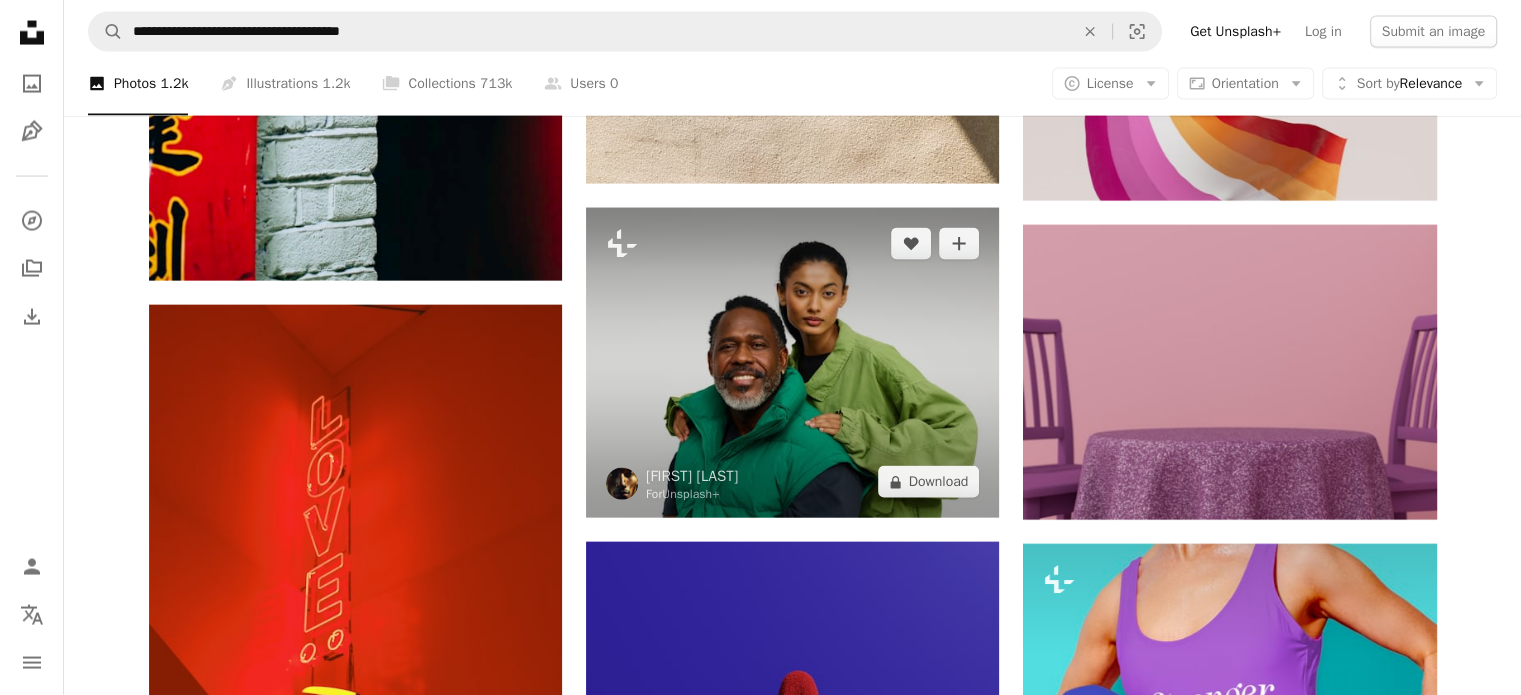 click at bounding box center [792, 363] 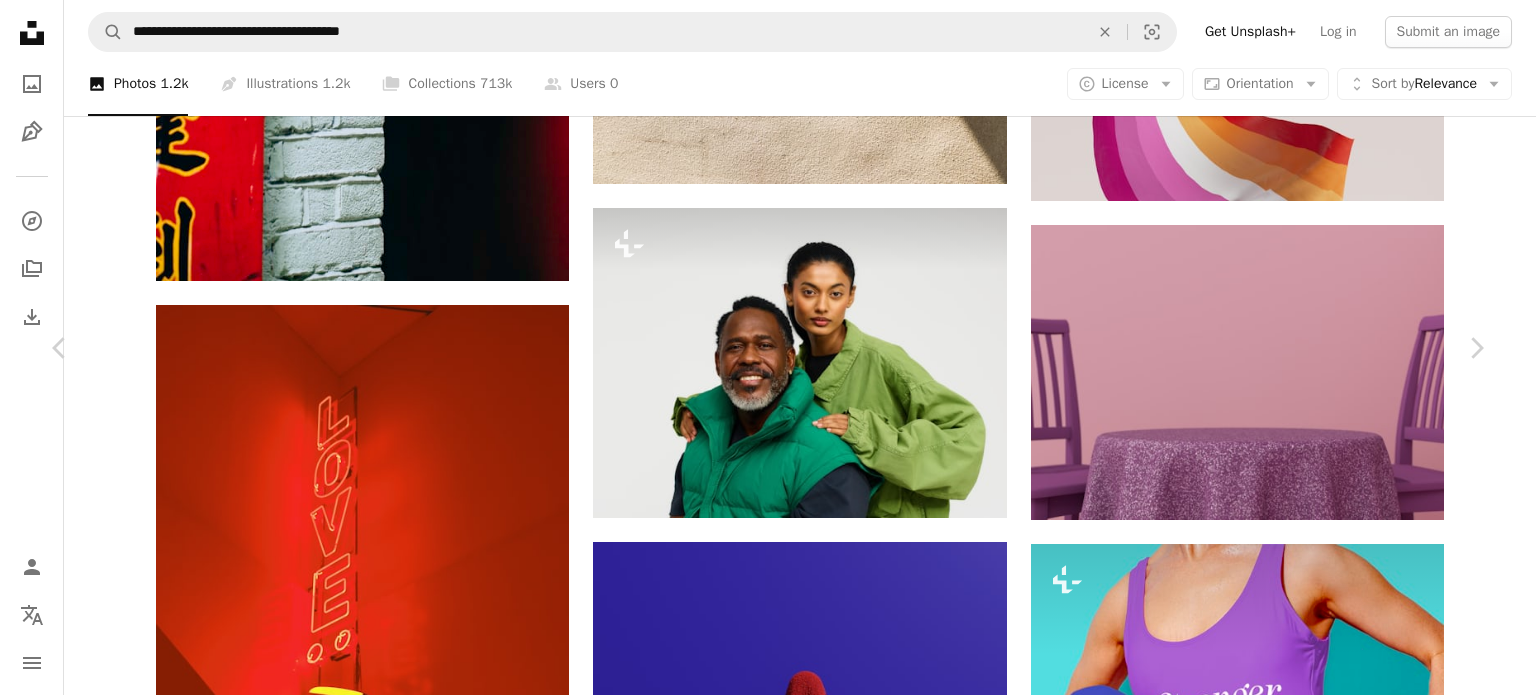 scroll, scrollTop: 5700, scrollLeft: 0, axis: vertical 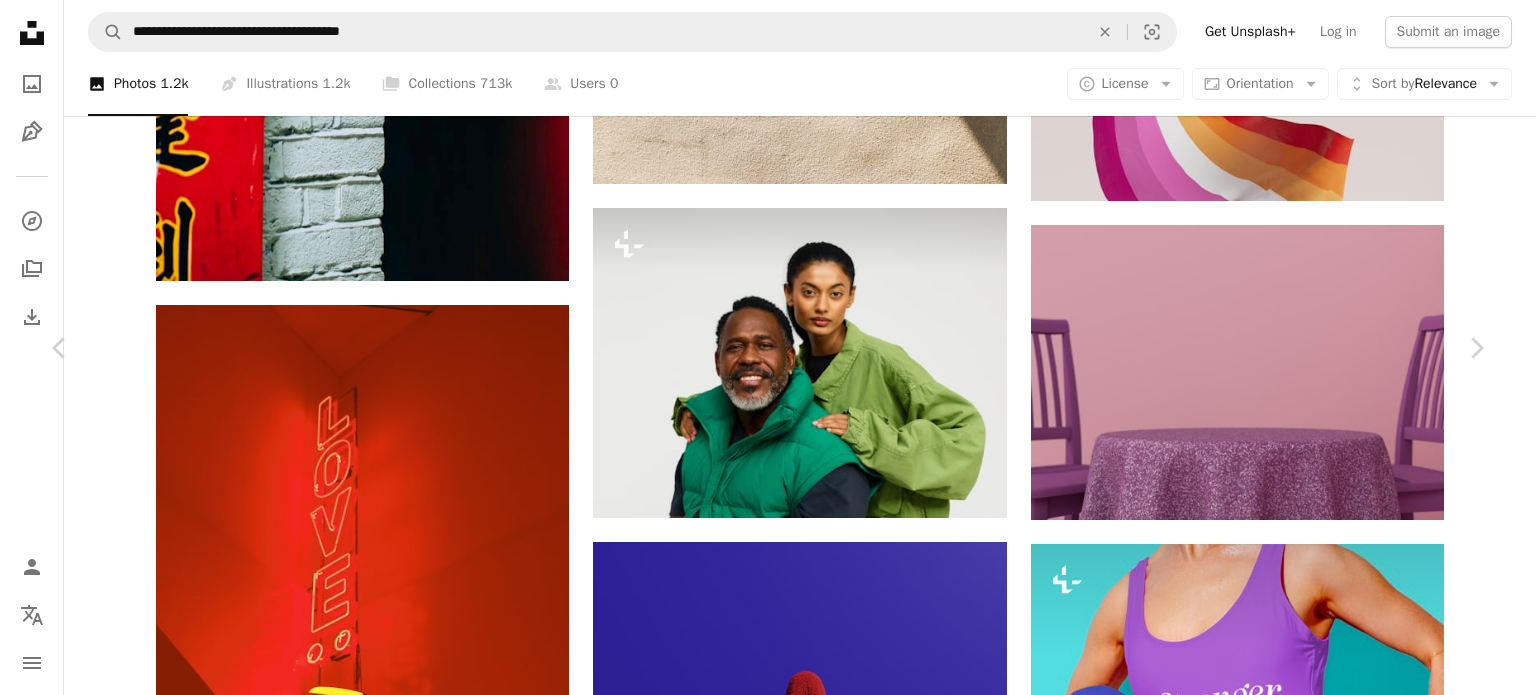click on "A lock   Download" at bounding box center (1325, 5652) 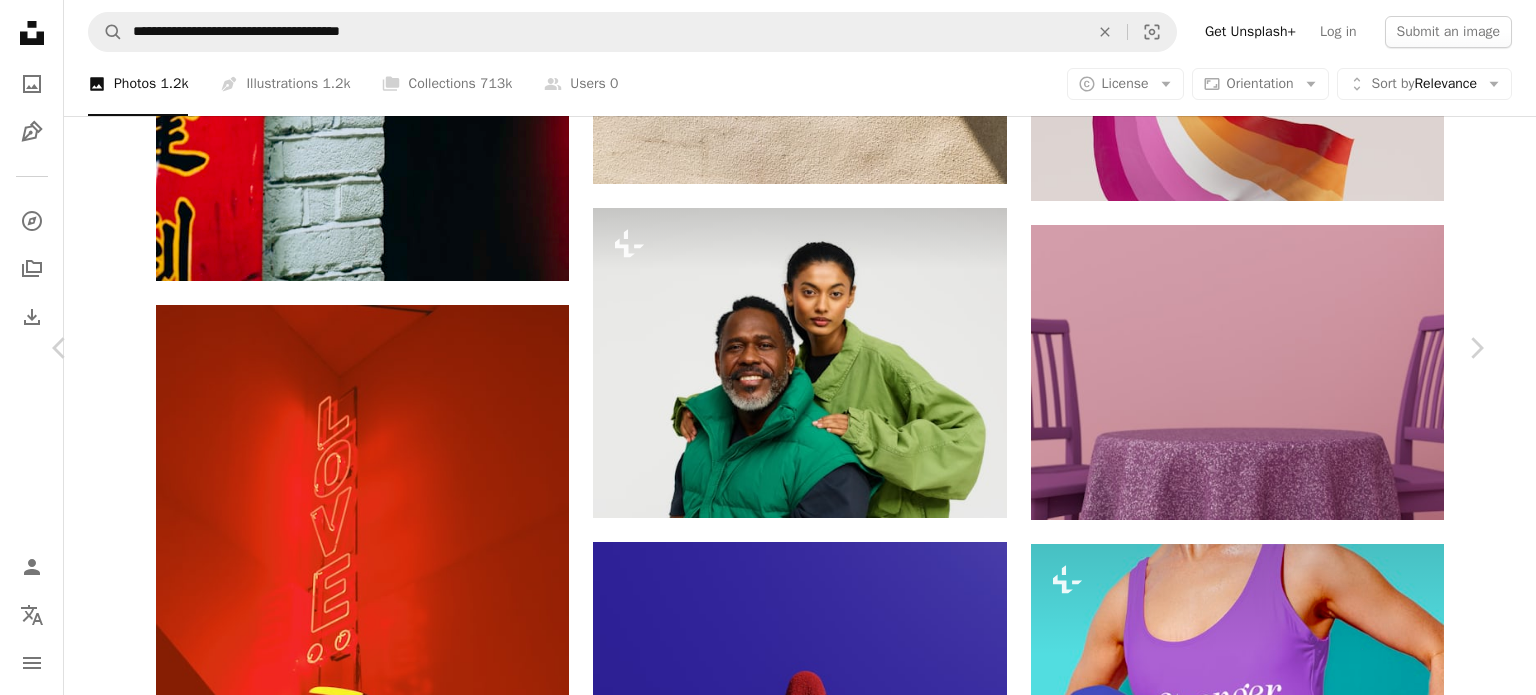 click on "An X shape" at bounding box center (20, 20) 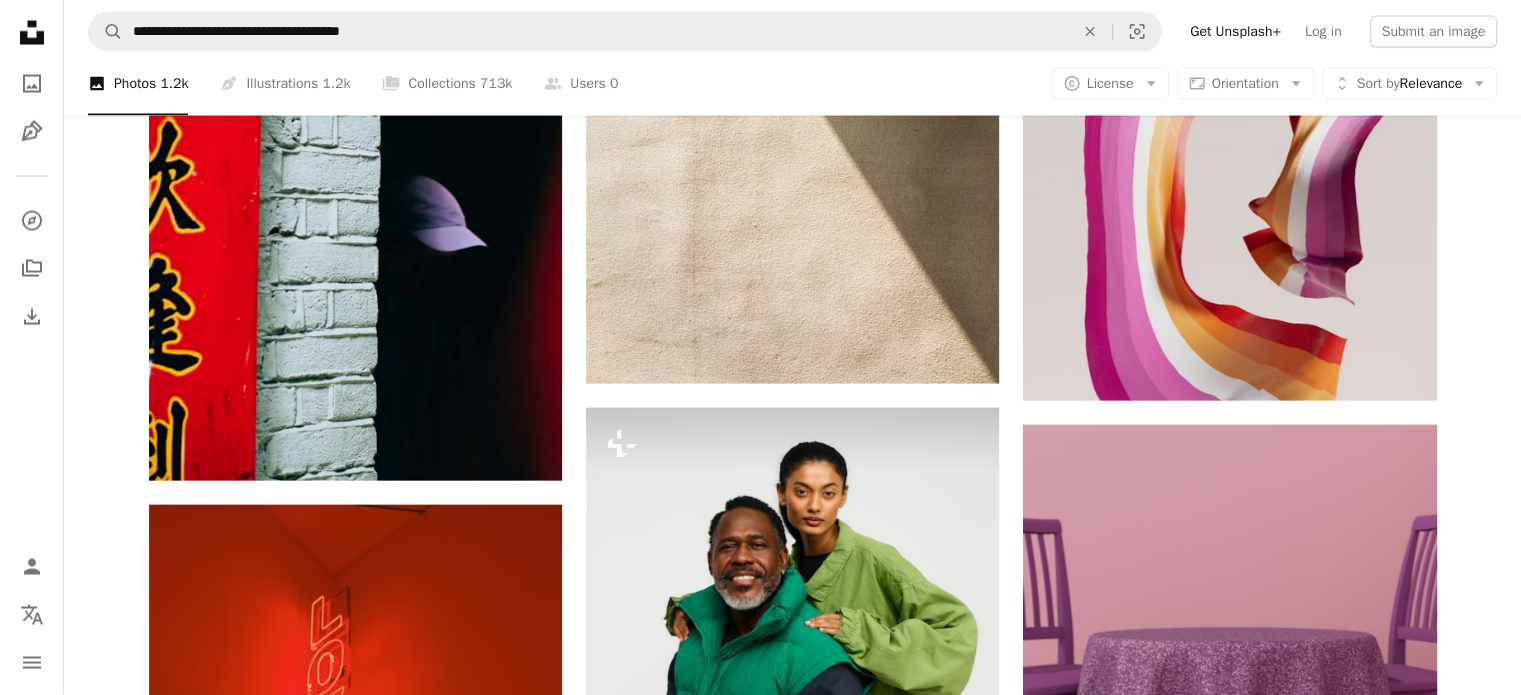 scroll, scrollTop: 19582, scrollLeft: 0, axis: vertical 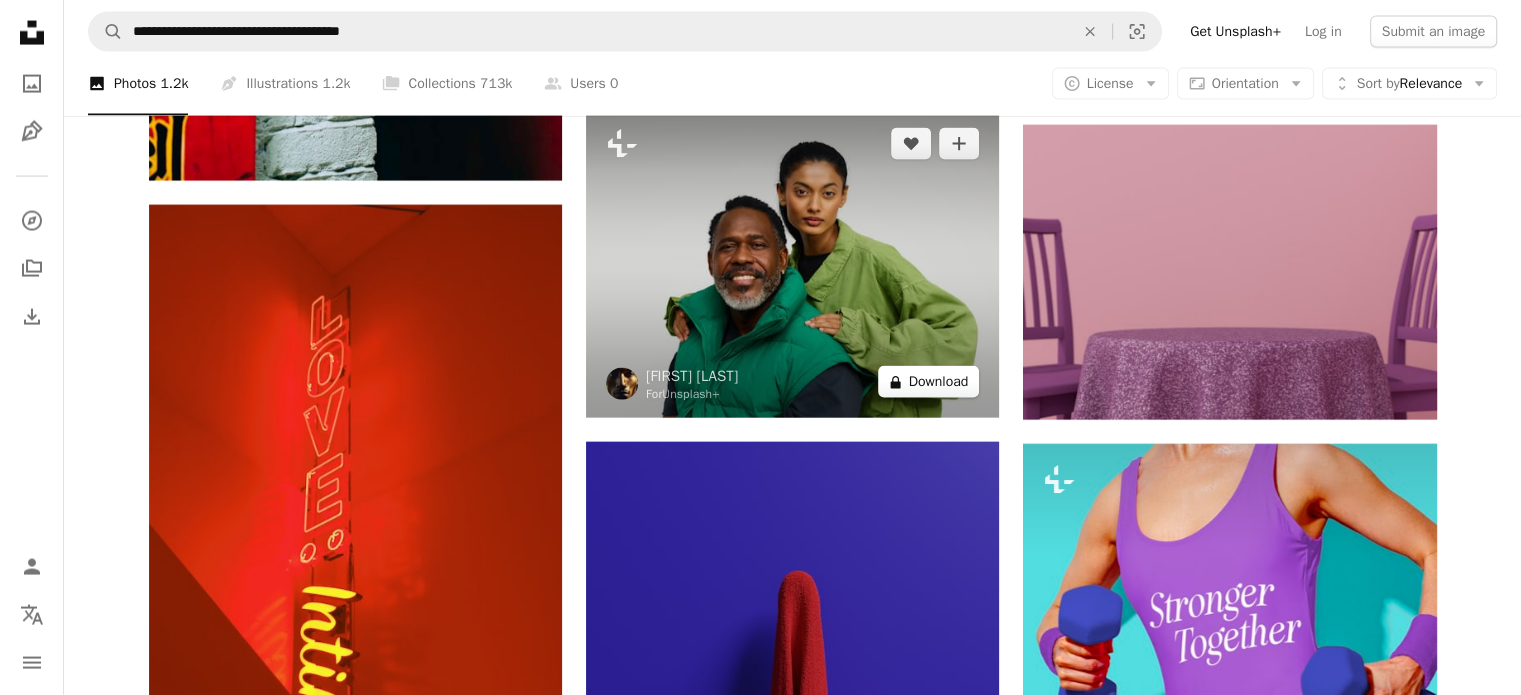 click on "A lock   Download" at bounding box center (929, 382) 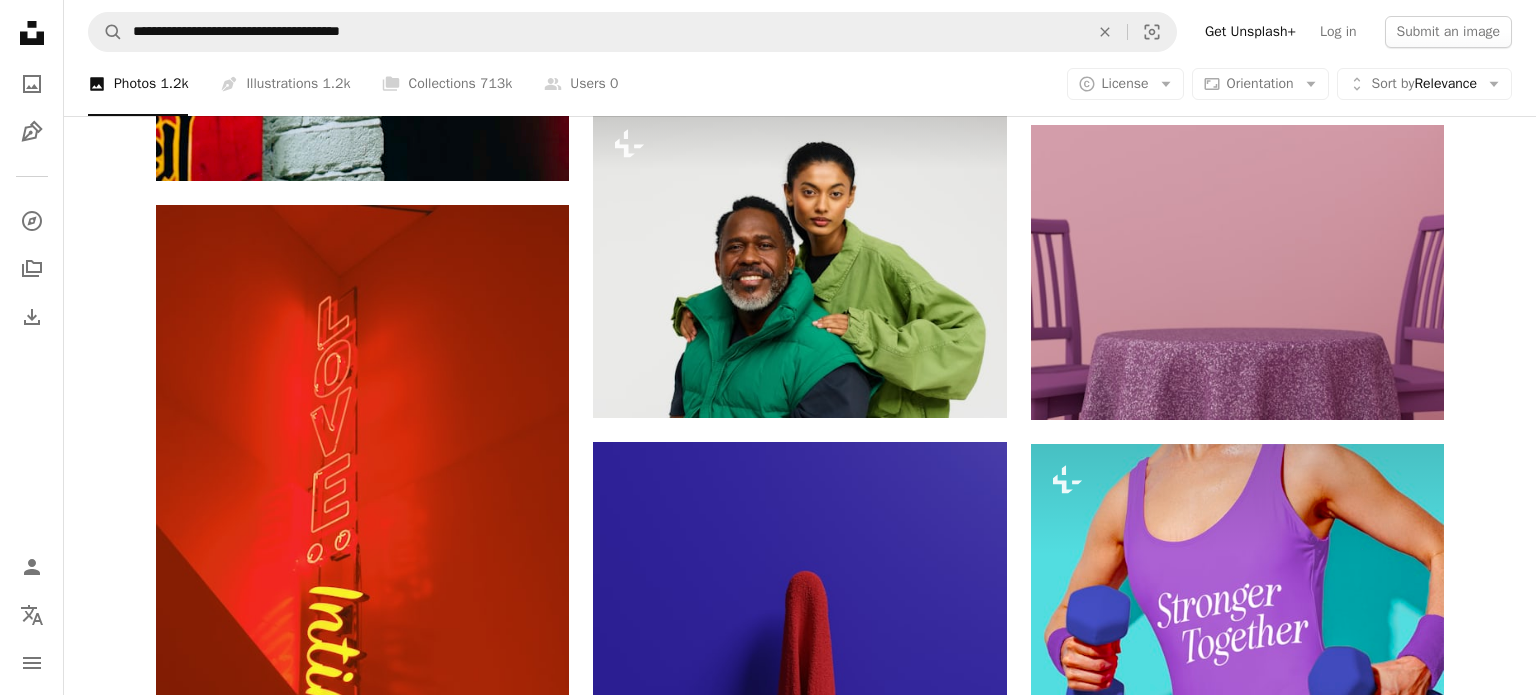click on "An X shape" at bounding box center [20, 20] 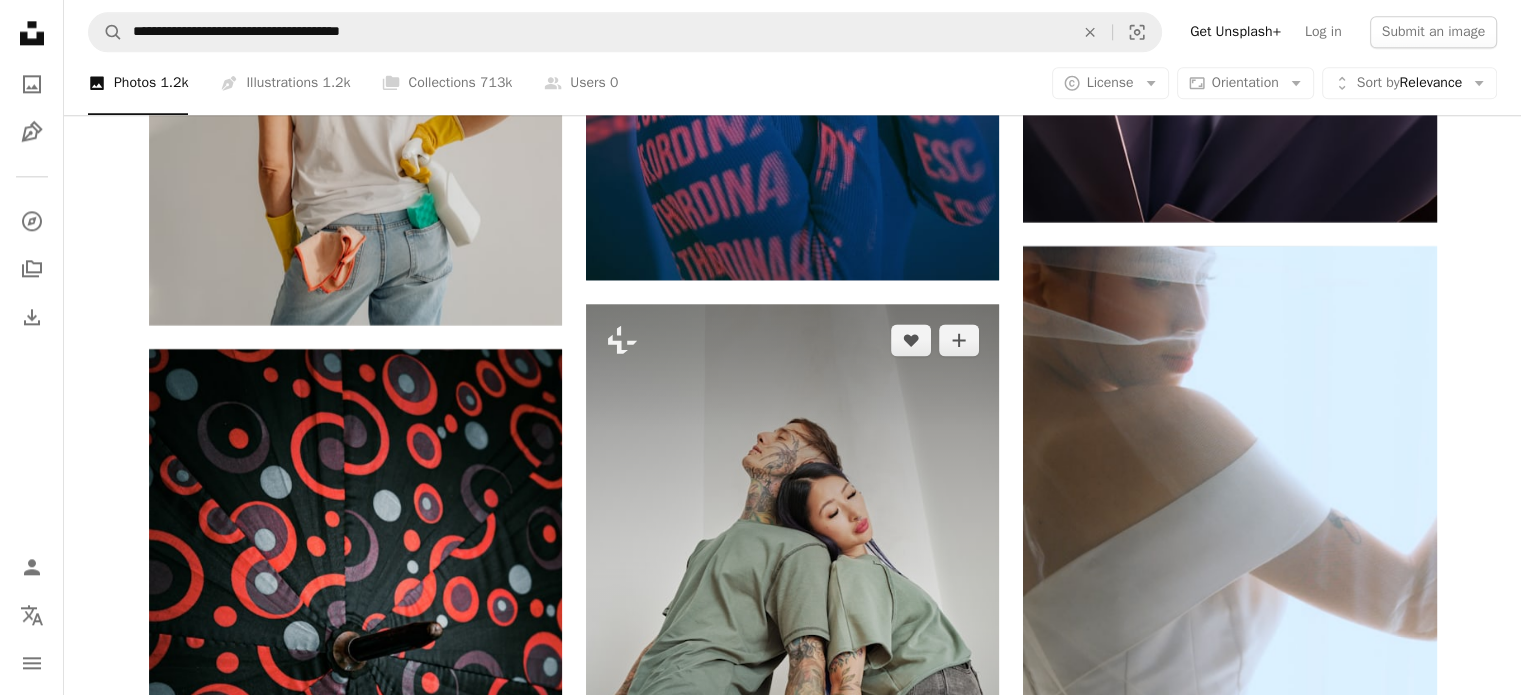scroll, scrollTop: 40882, scrollLeft: 0, axis: vertical 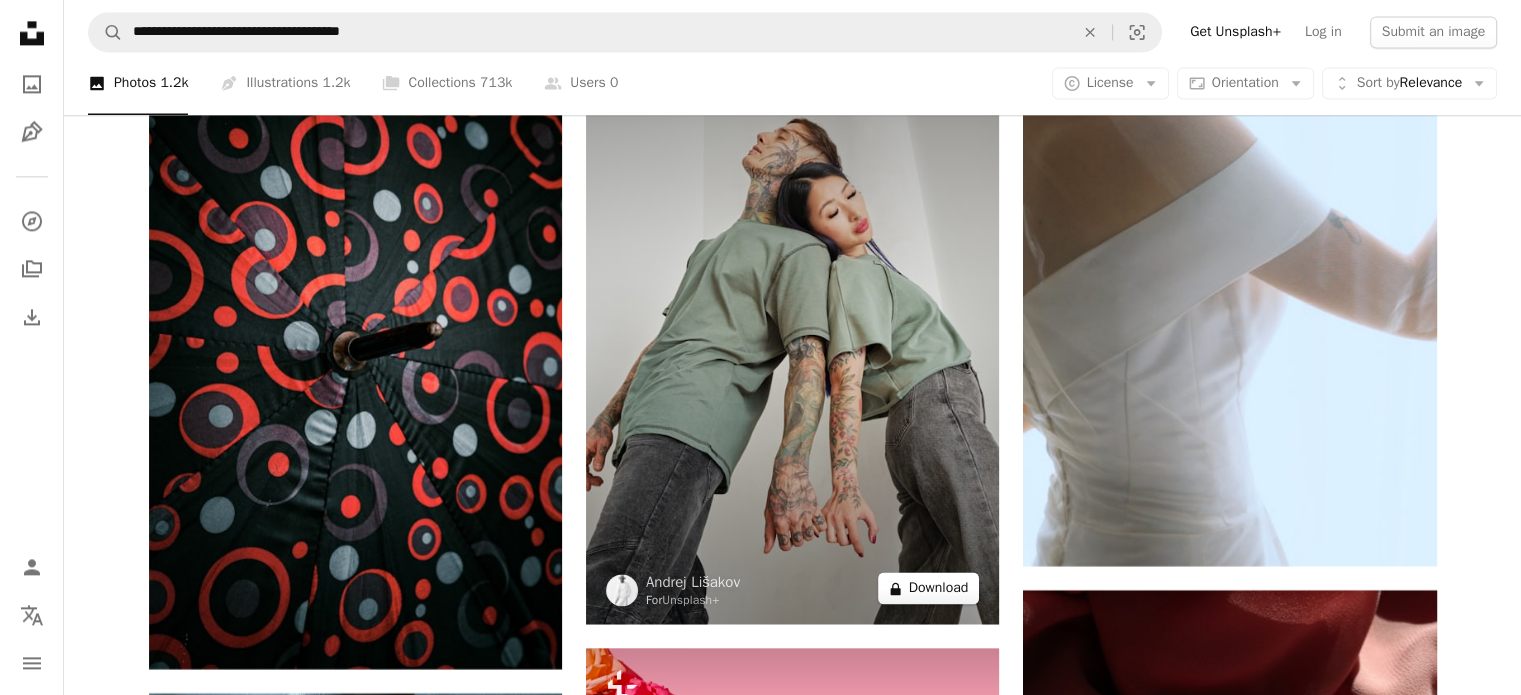 click on "A lock   Download" at bounding box center (929, 588) 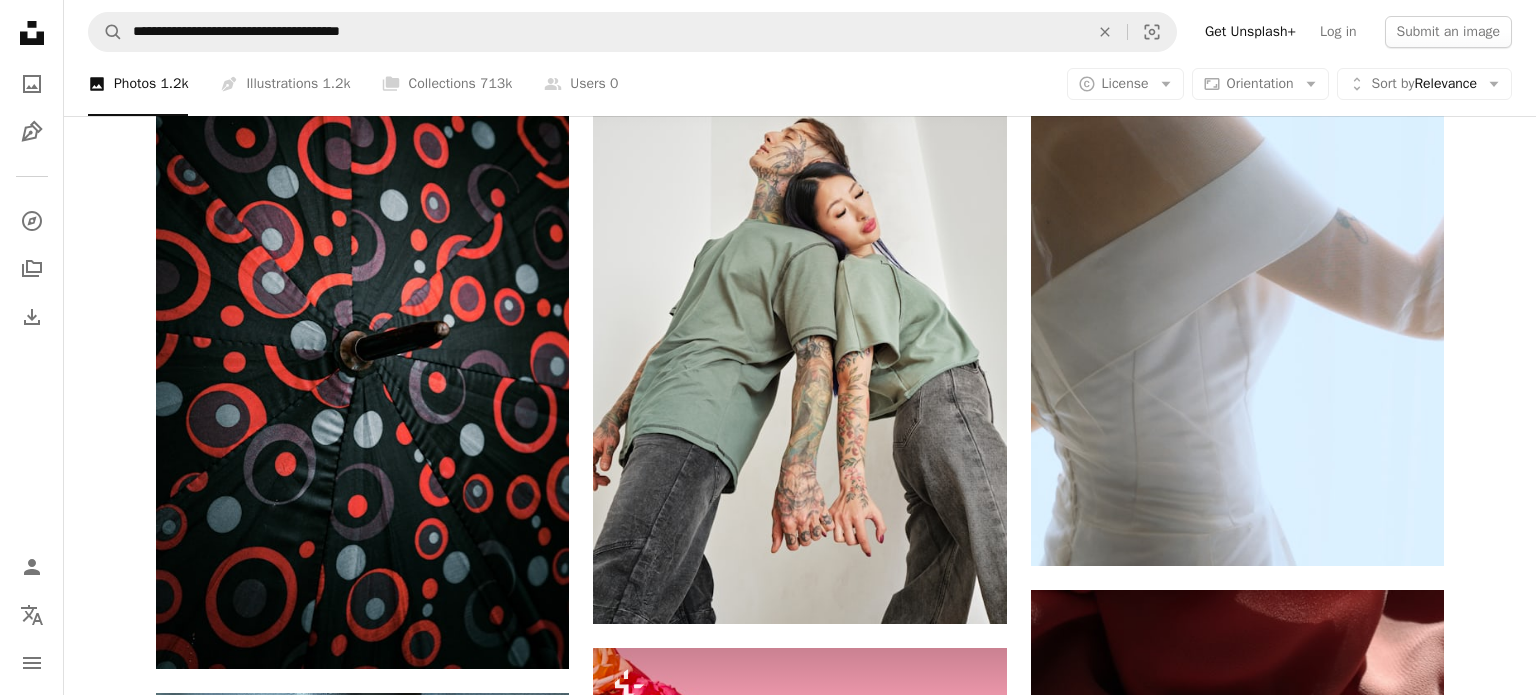 click on "An X shape" at bounding box center [20, 20] 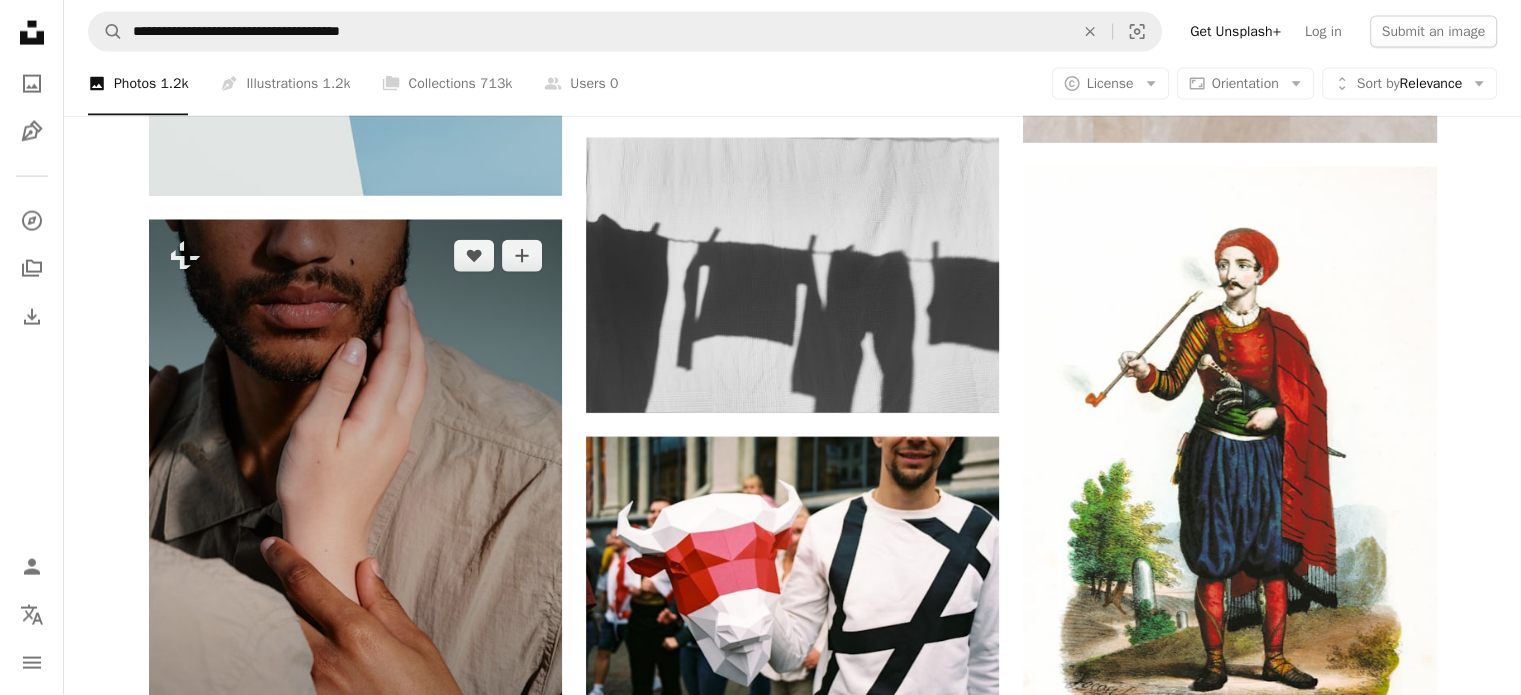 scroll, scrollTop: 42882, scrollLeft: 0, axis: vertical 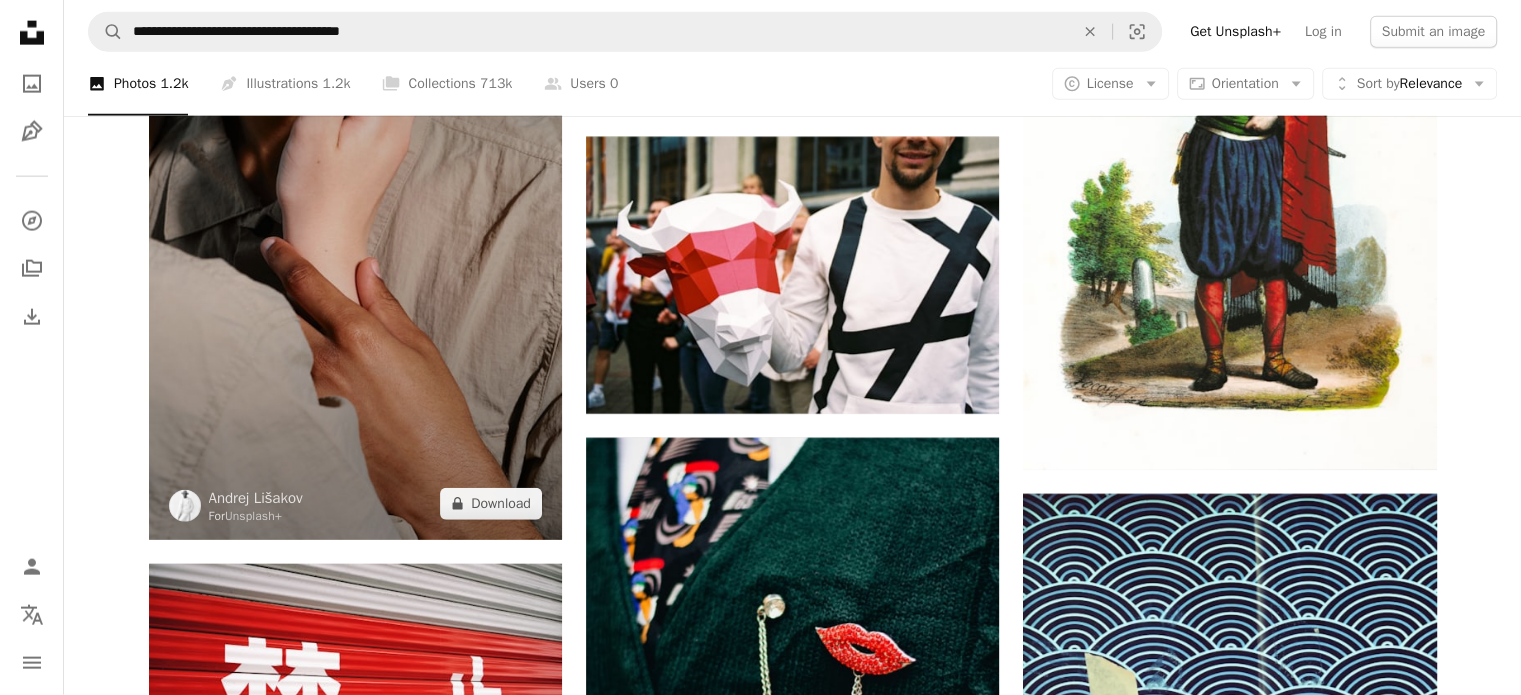 click on "A lock   Download" at bounding box center [491, 504] 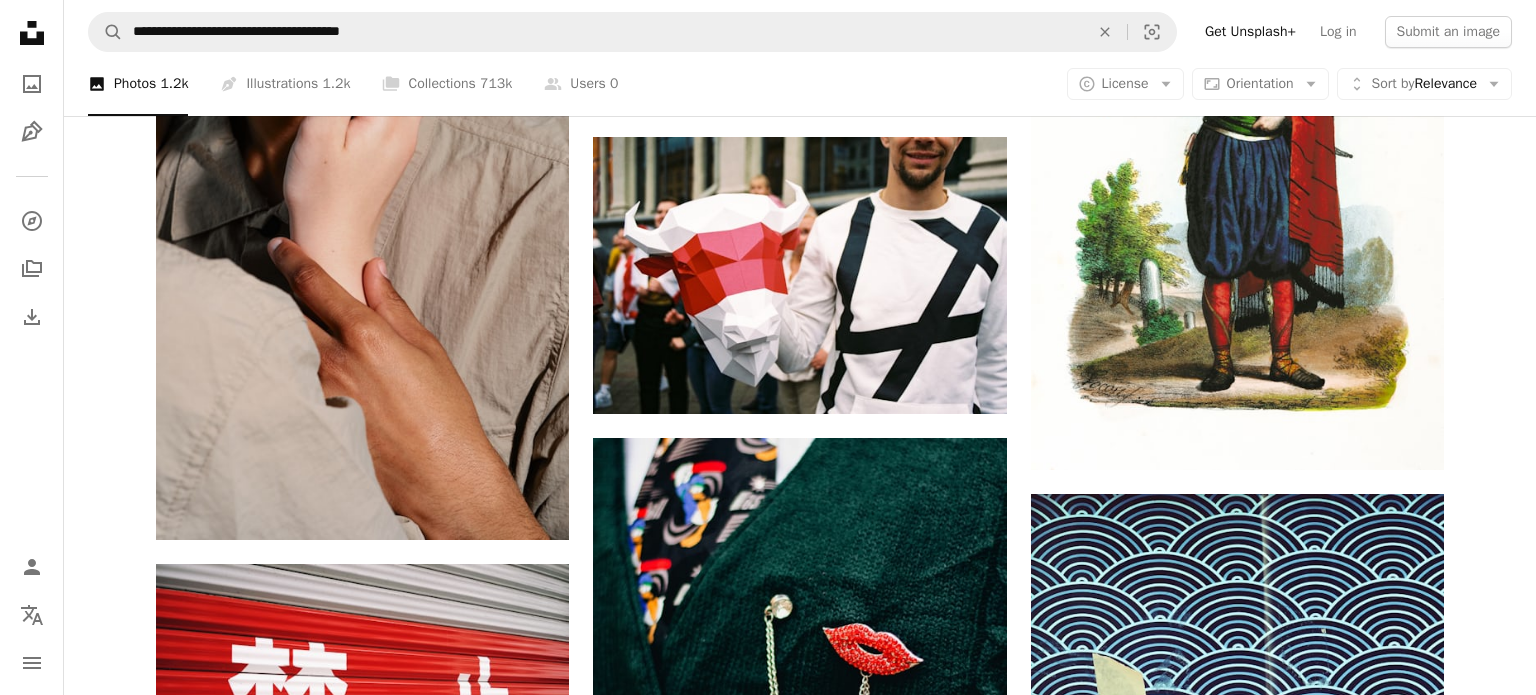 click on "An X shape Premium, ready to use images. Get unlimited access. A plus sign Members-only content added monthly A plus sign Unlimited royalty-free downloads A plus sign Illustrations  New A plus sign Enhanced legal protections yearly 66%  off monthly $12   $4 USD per month * Get  Unsplash+ * When paid annually, billed upfront  $48 Taxes where applicable. Renews automatically. Cancel anytime." at bounding box center (768, 5579) 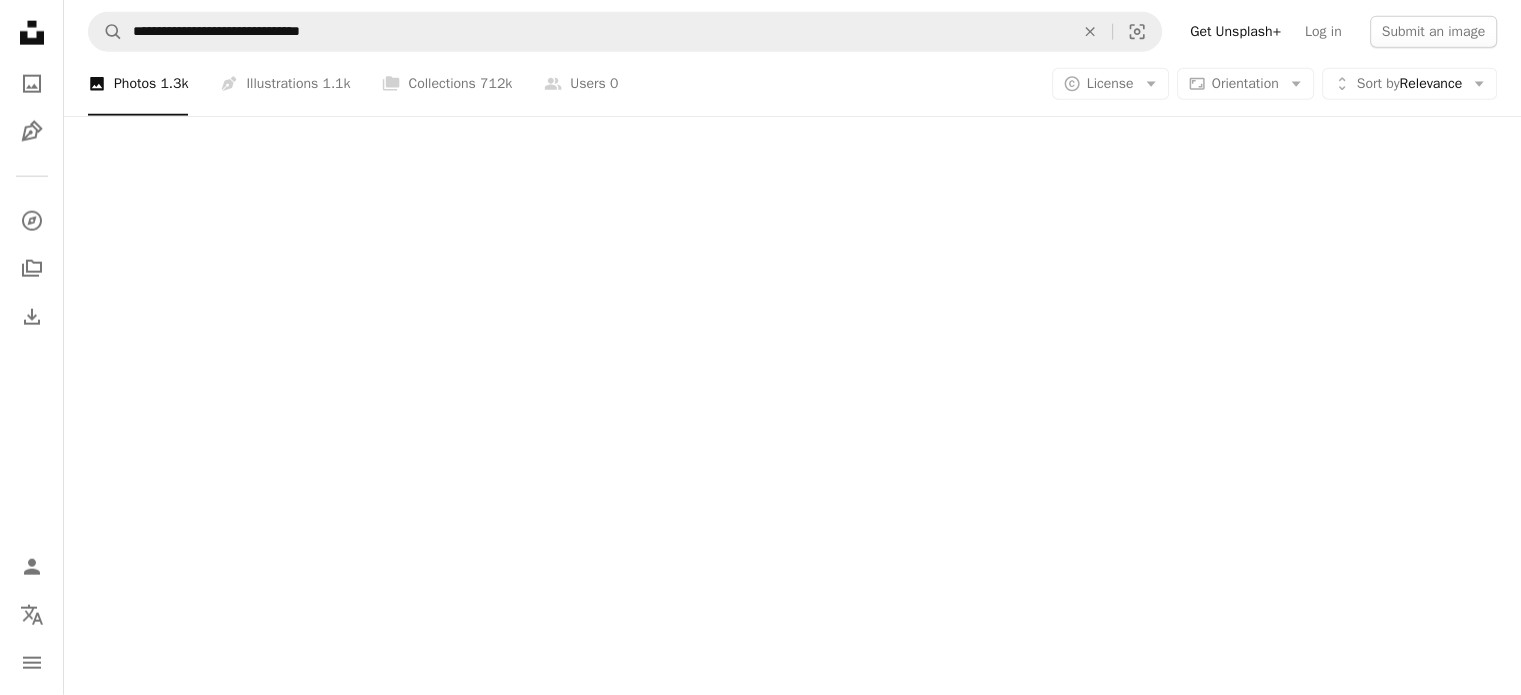 scroll, scrollTop: 4934, scrollLeft: 0, axis: vertical 